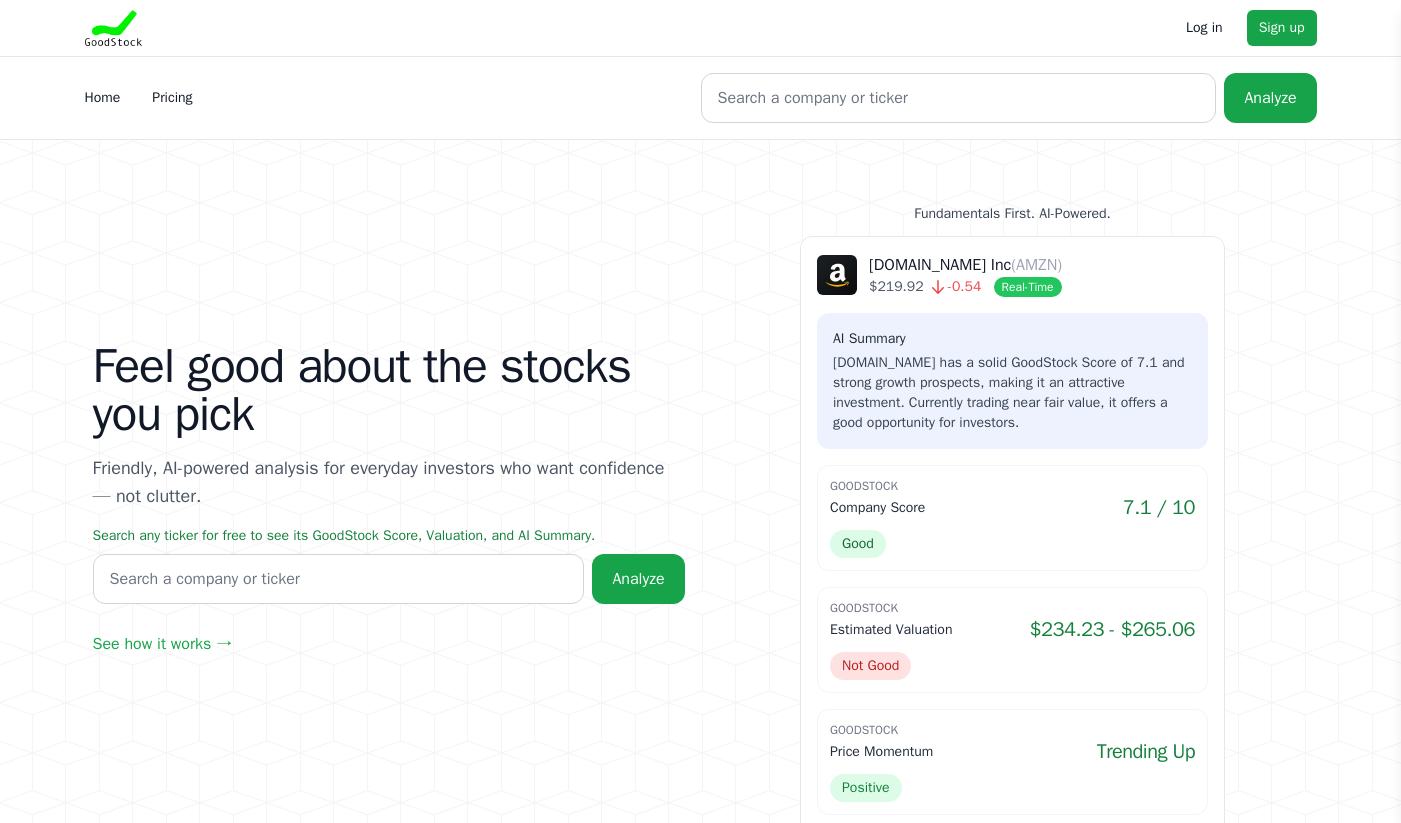 scroll, scrollTop: 0, scrollLeft: 0, axis: both 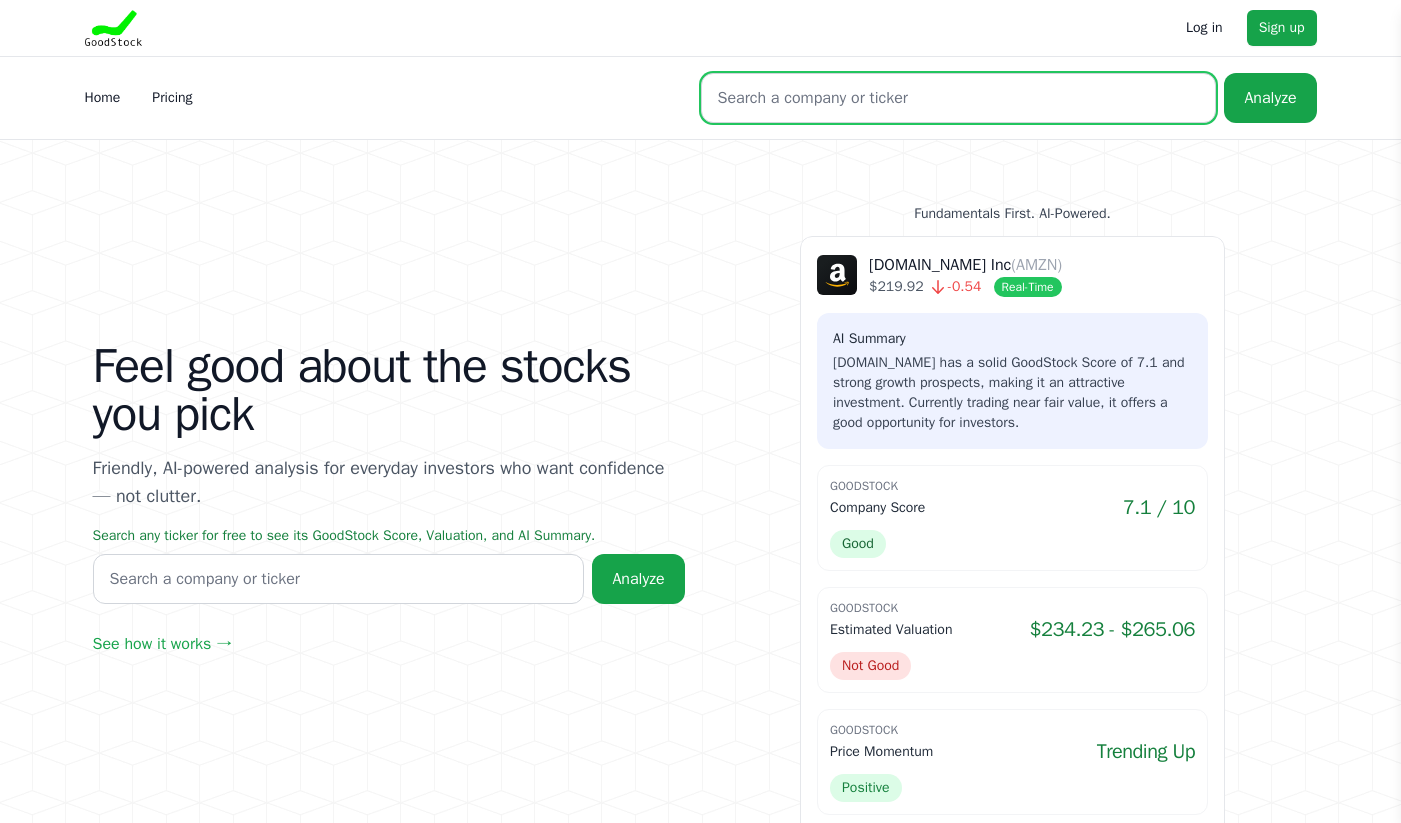 click at bounding box center [959, 98] 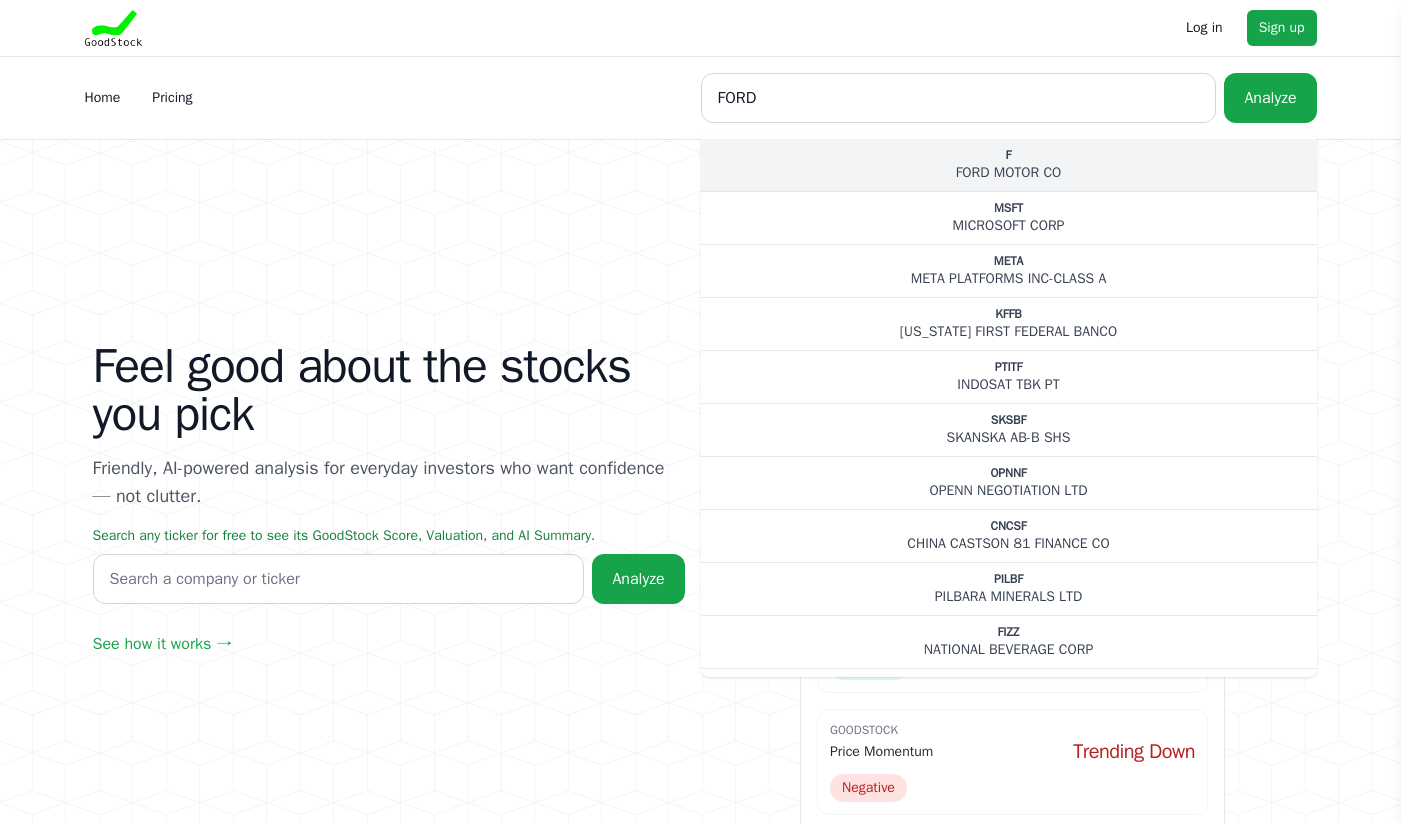 click on "FORD MOTOR CO" at bounding box center (1009, 173) 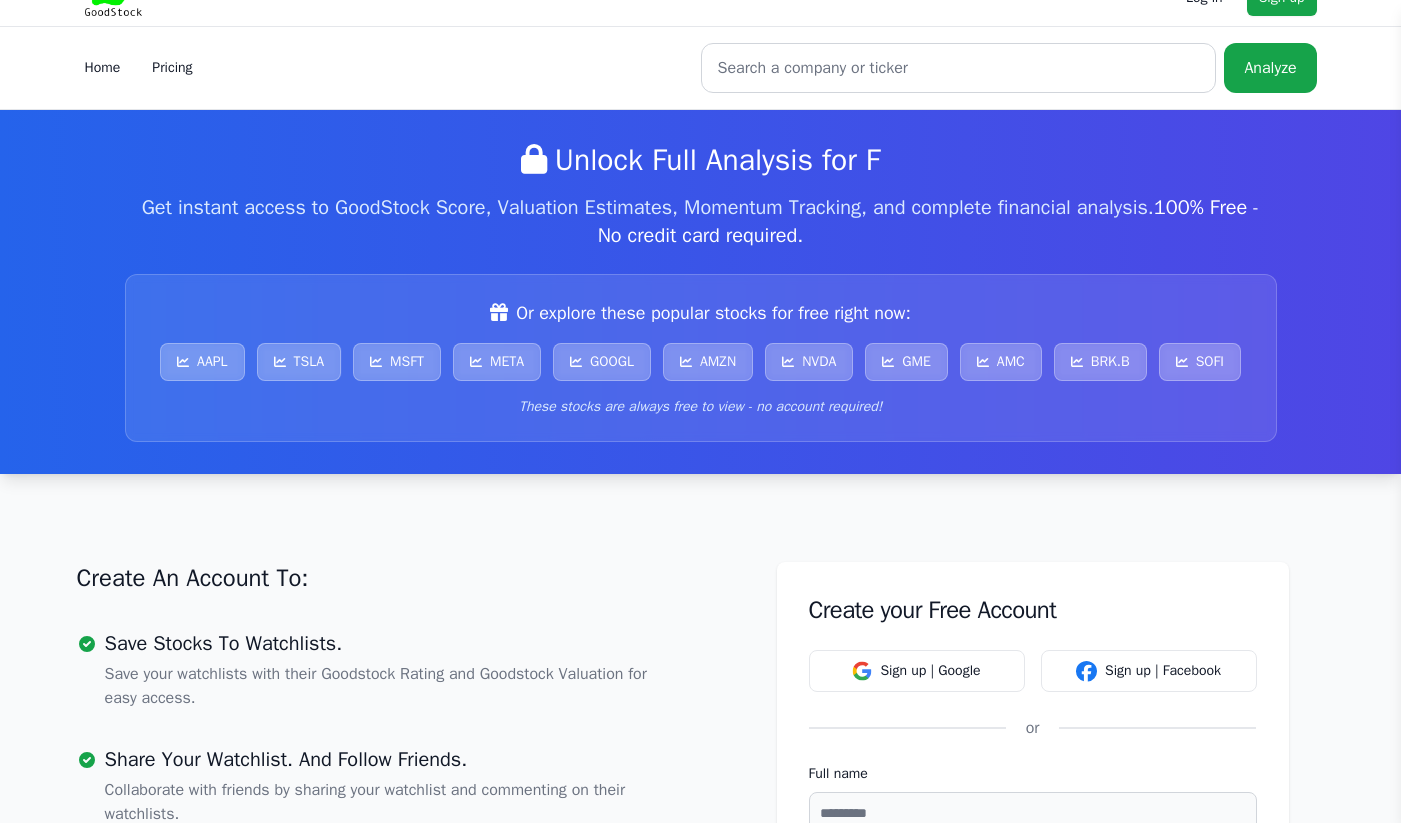 scroll, scrollTop: 0, scrollLeft: 0, axis: both 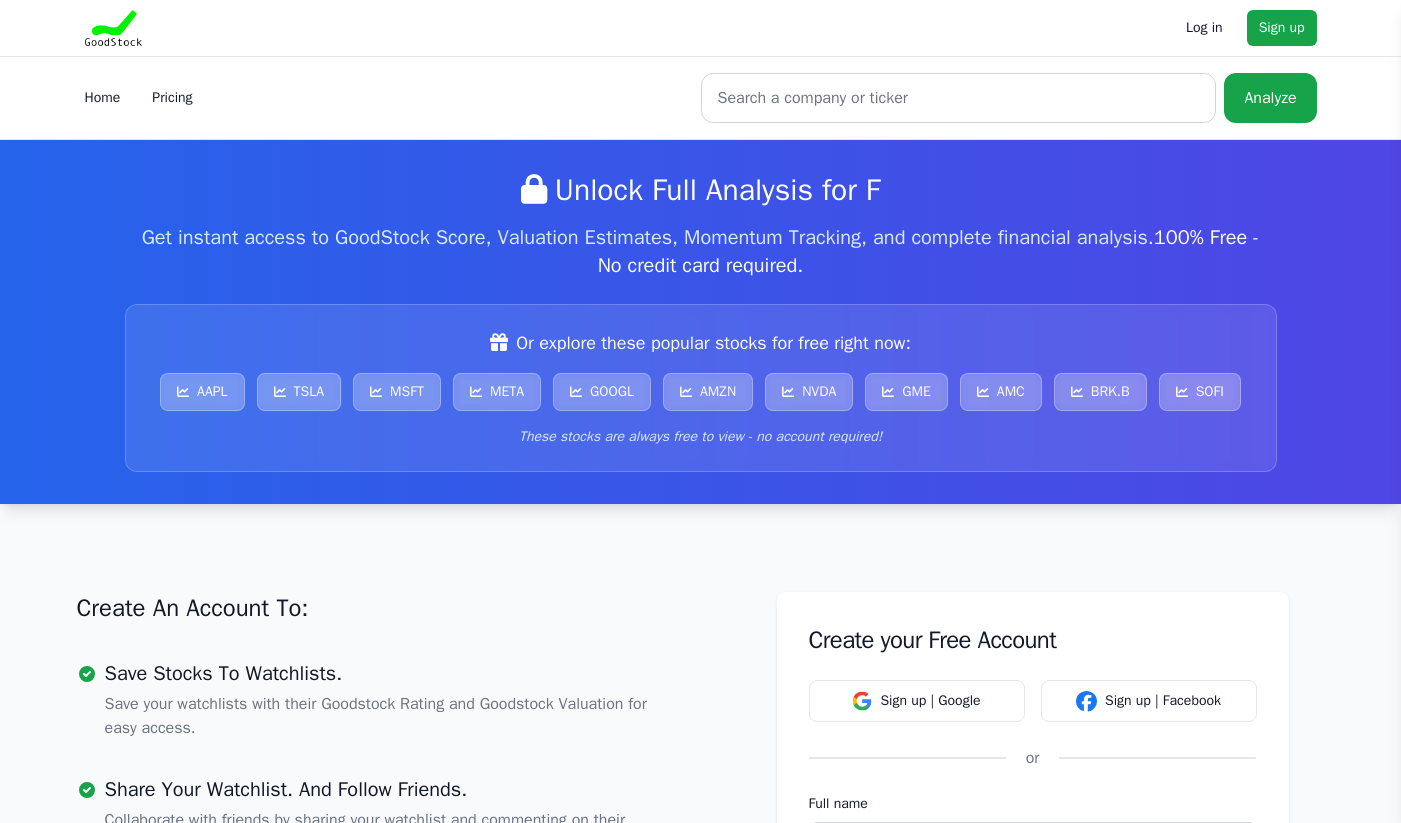 click on "Log in" at bounding box center (1204, 28) 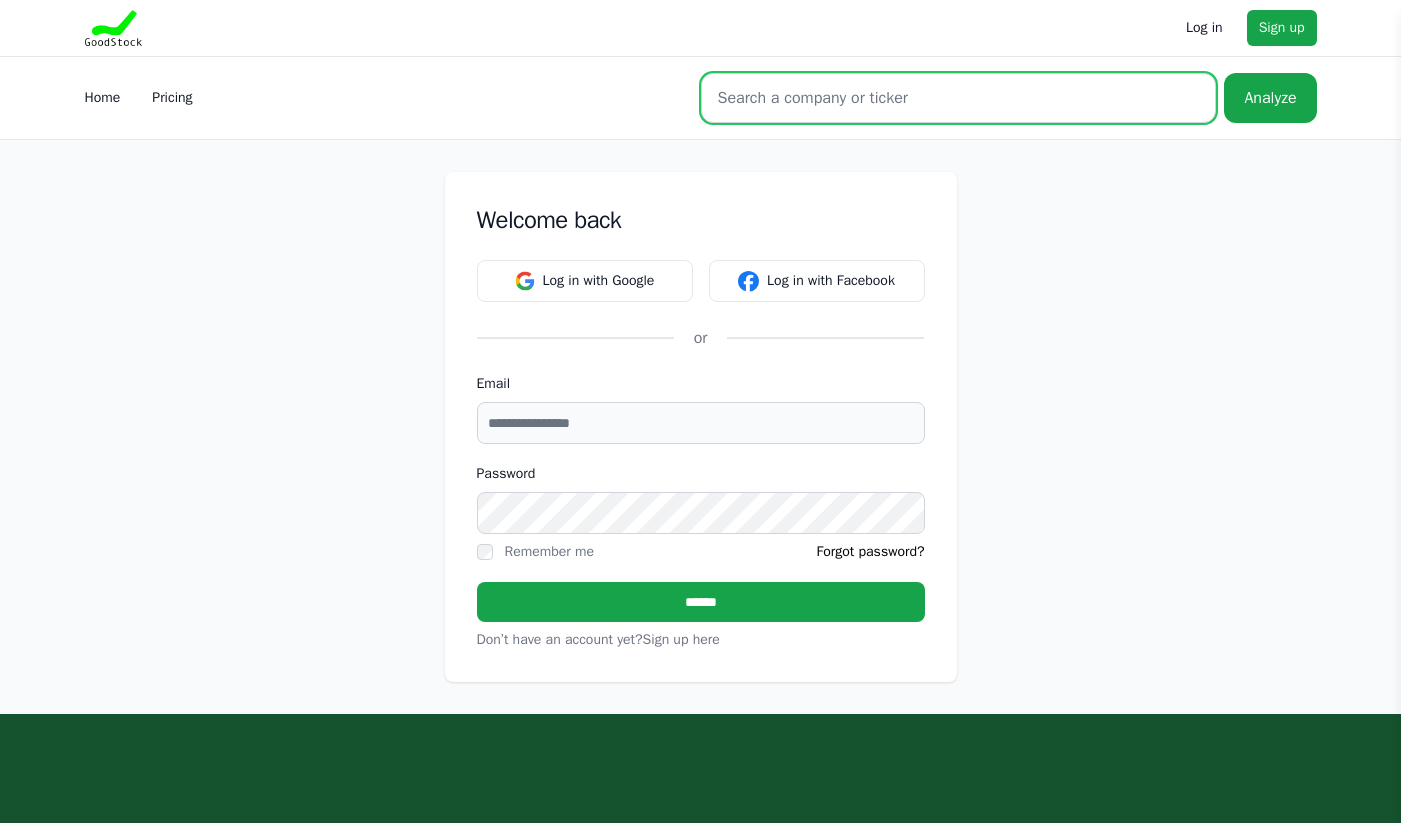 click at bounding box center [959, 98] 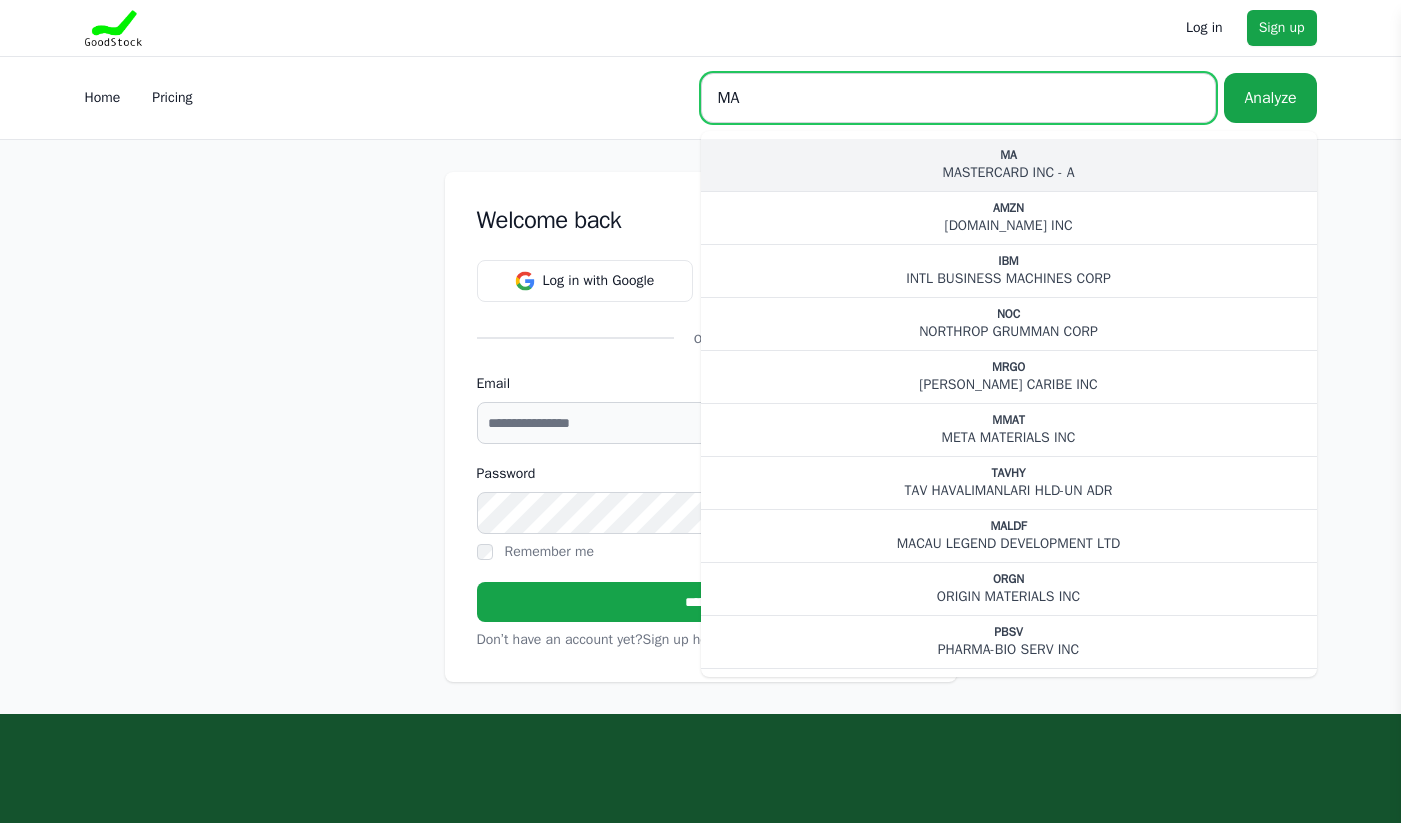 type on "MA" 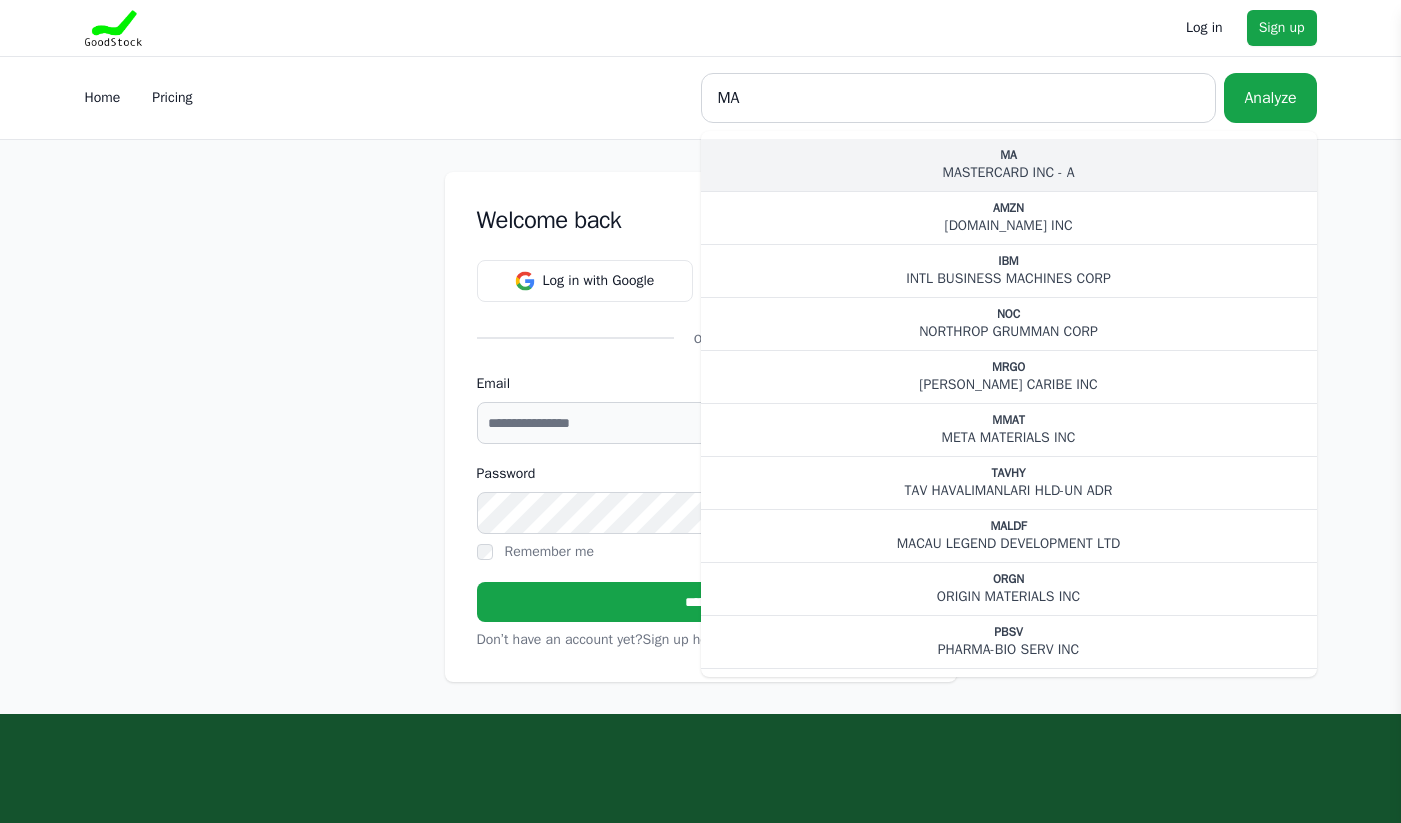 click on "MA" at bounding box center (1009, 155) 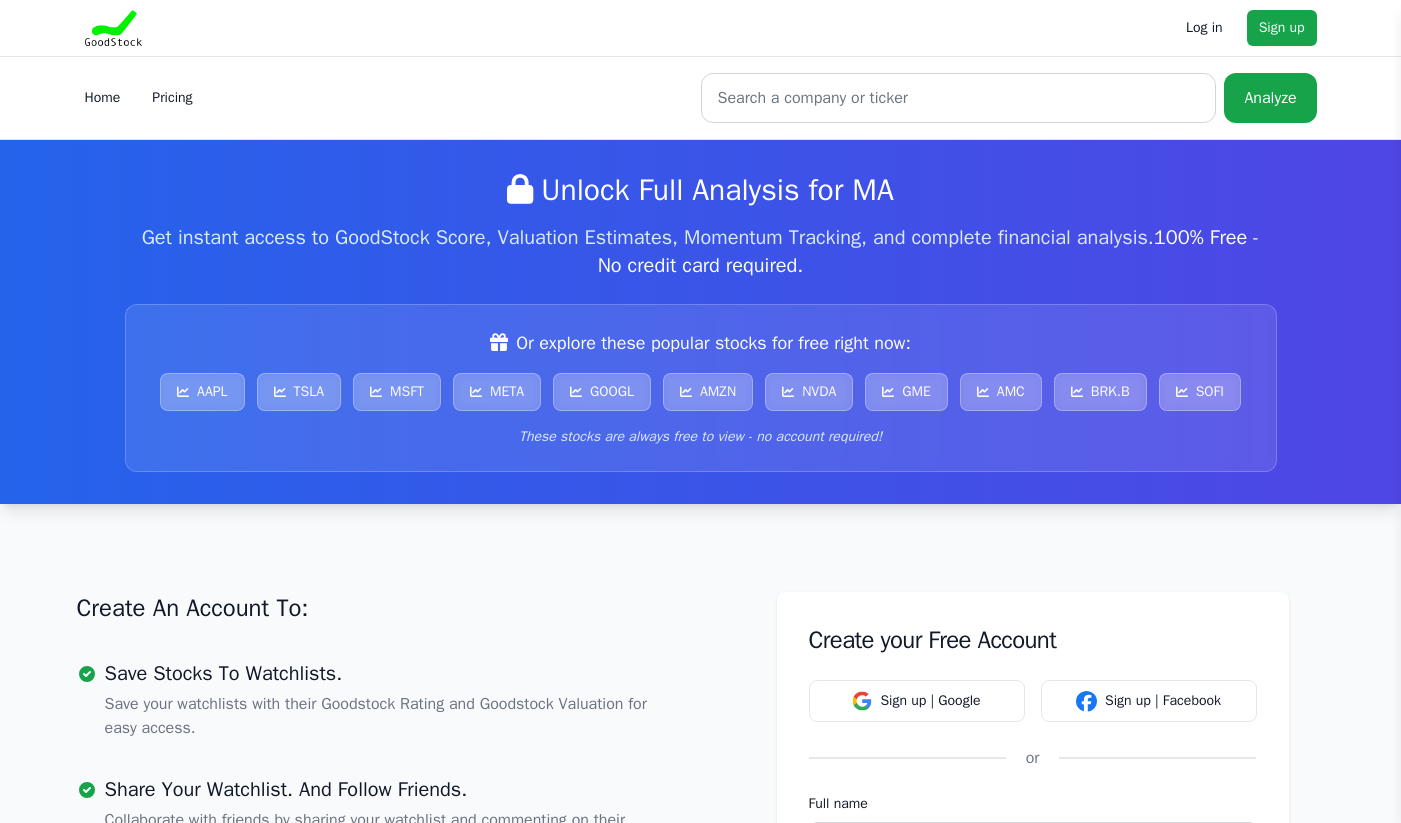 scroll, scrollTop: 41, scrollLeft: 0, axis: vertical 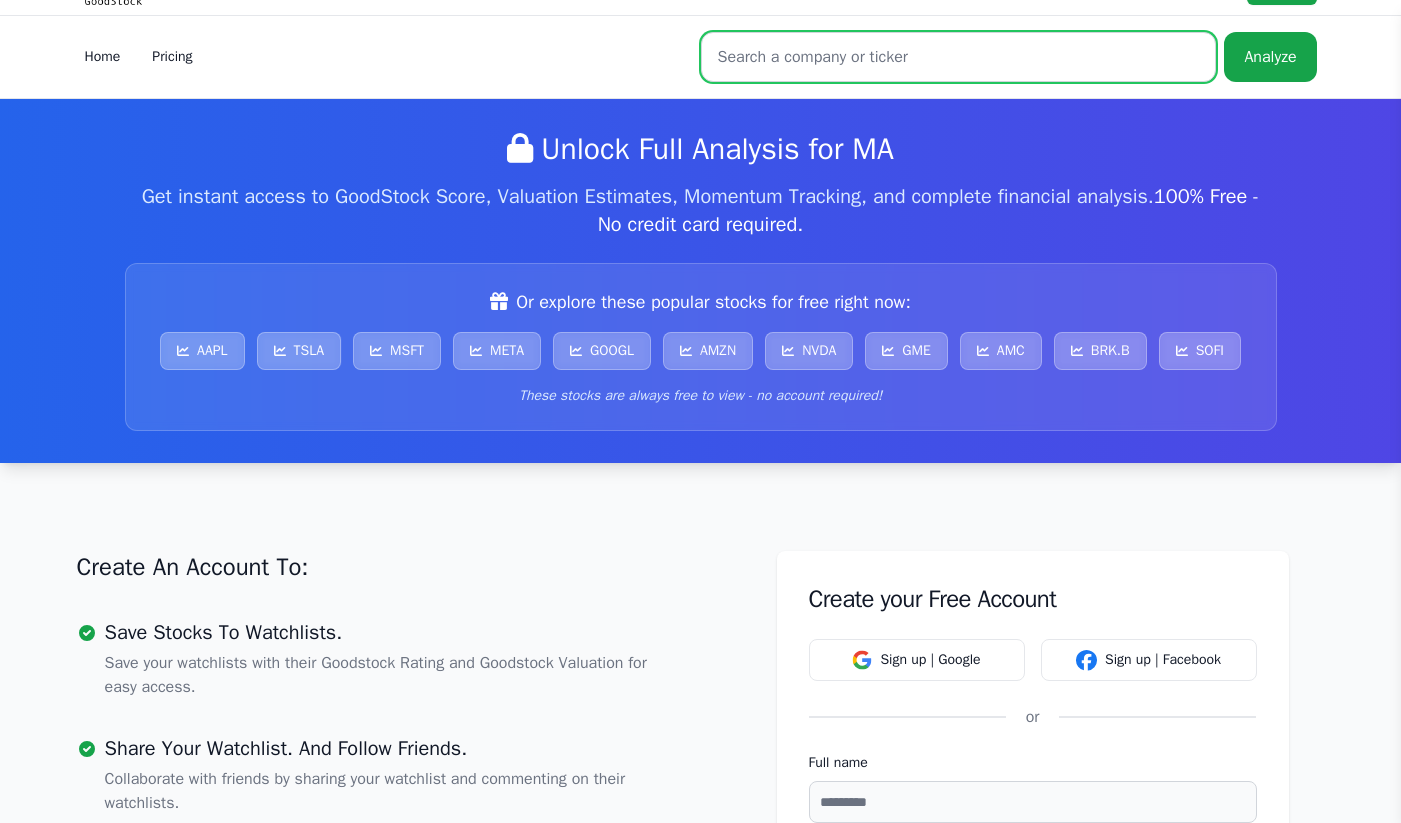 click at bounding box center [959, 57] 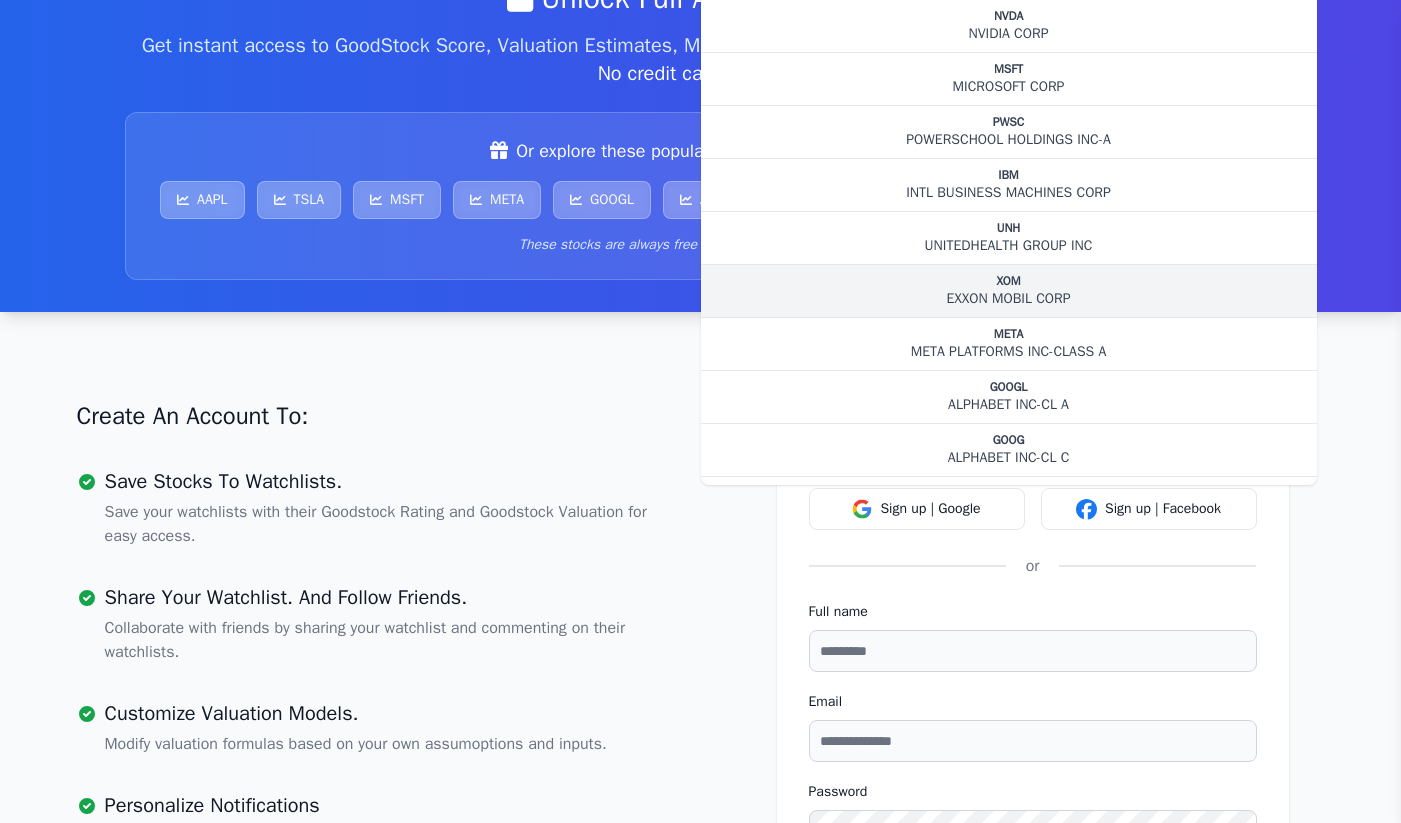 scroll, scrollTop: 191, scrollLeft: 0, axis: vertical 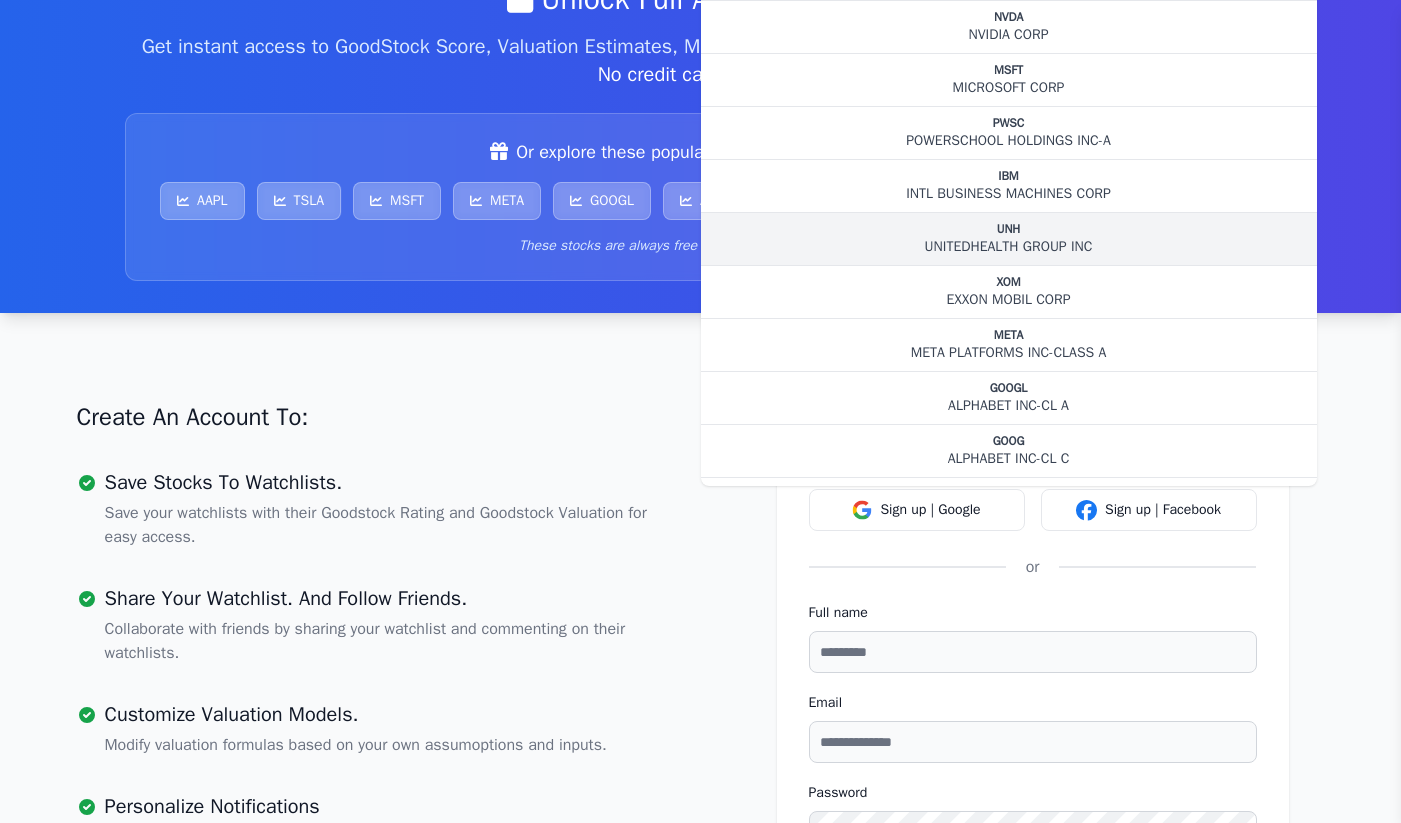 click on "UNITEDHEALTH GROUP INC" at bounding box center (1009, 247) 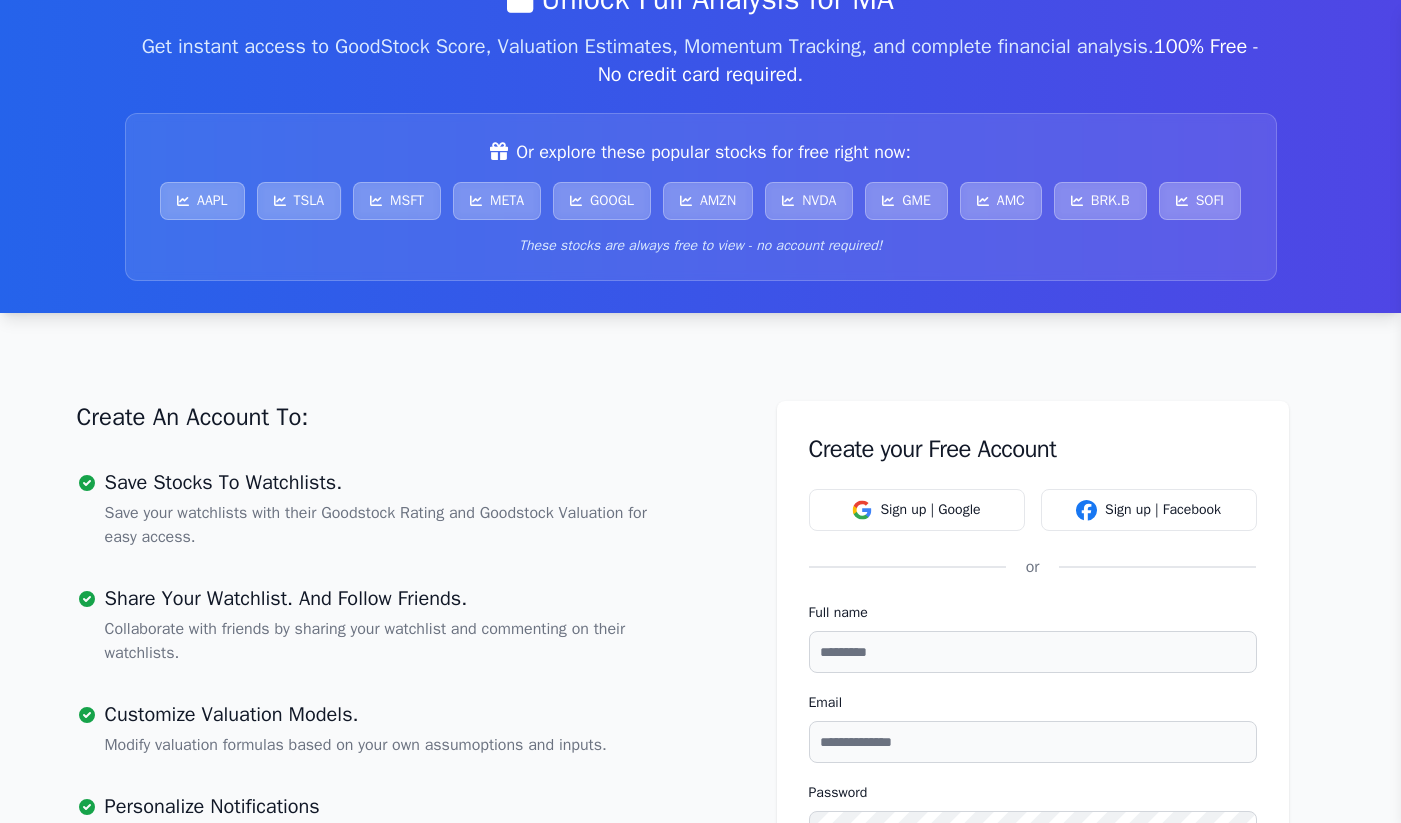 scroll, scrollTop: 0, scrollLeft: 0, axis: both 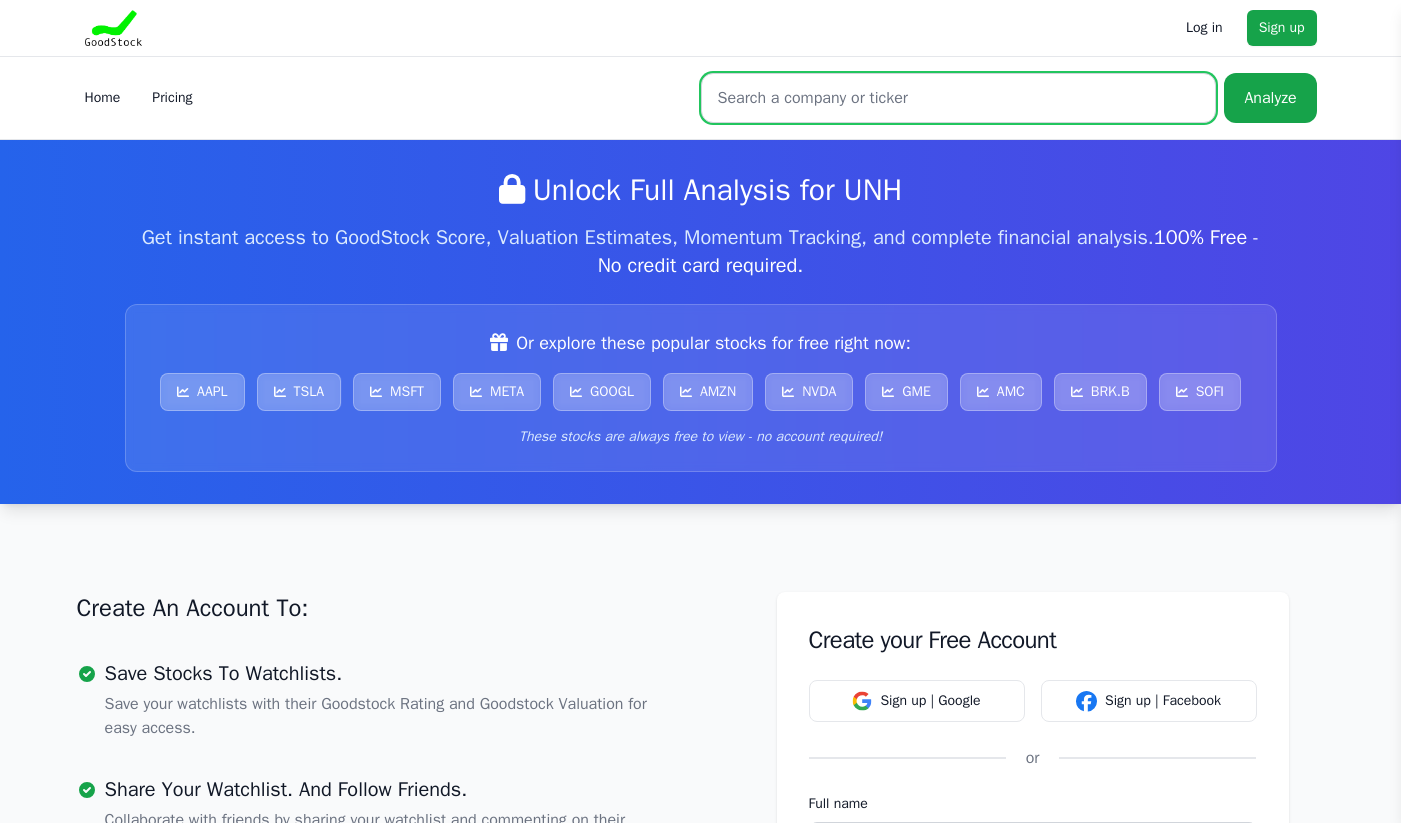 click at bounding box center [959, 98] 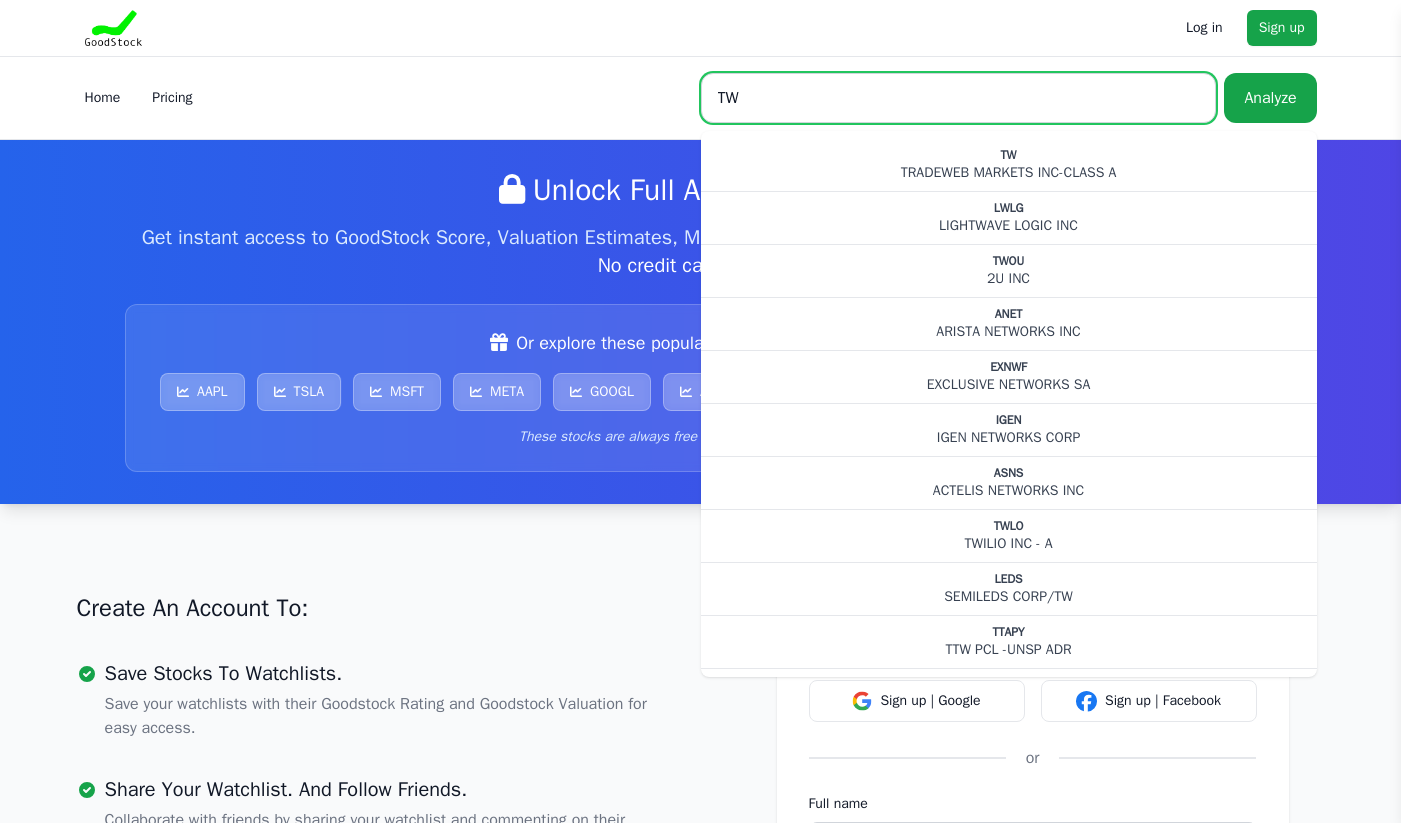 type on "T" 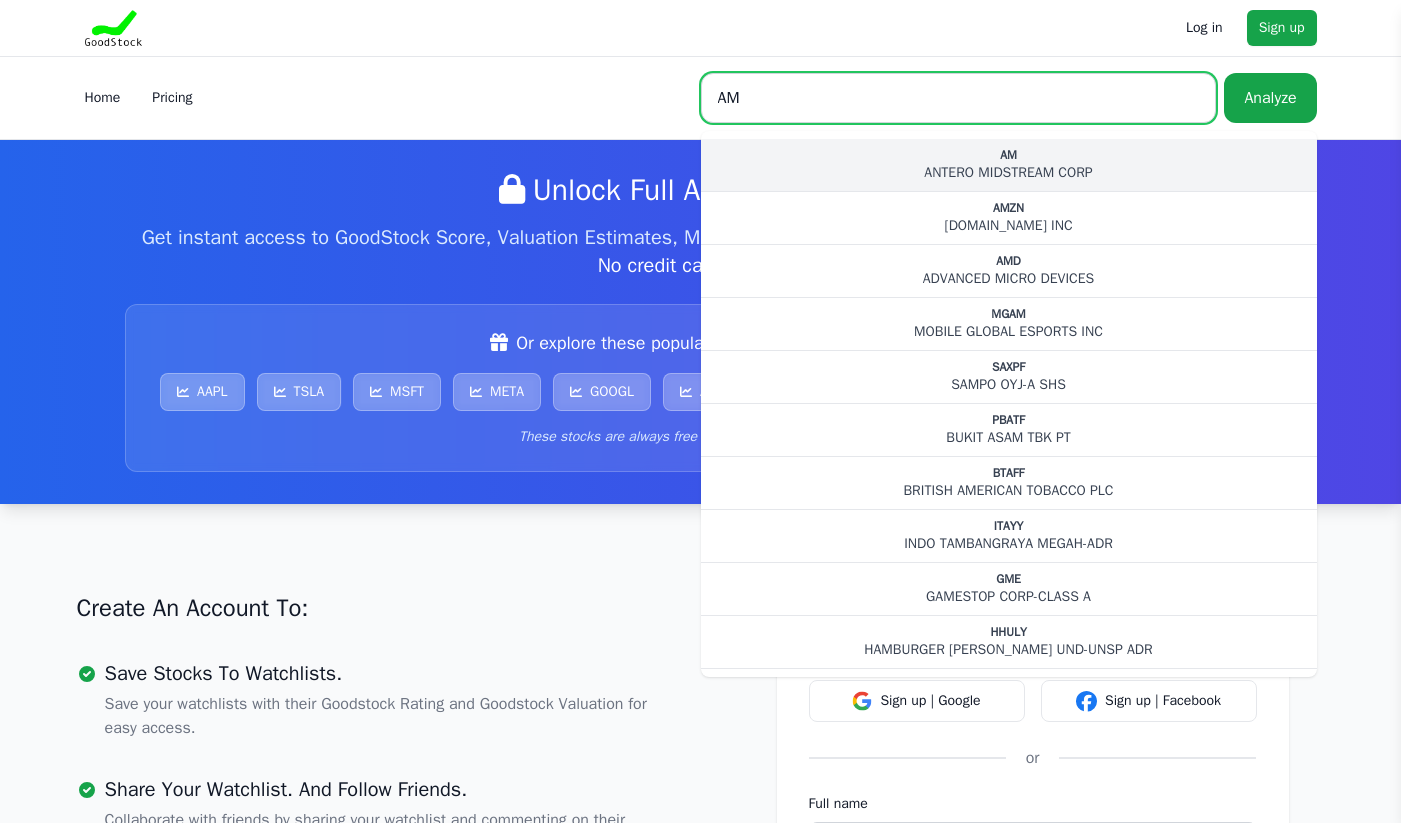 type on "AM" 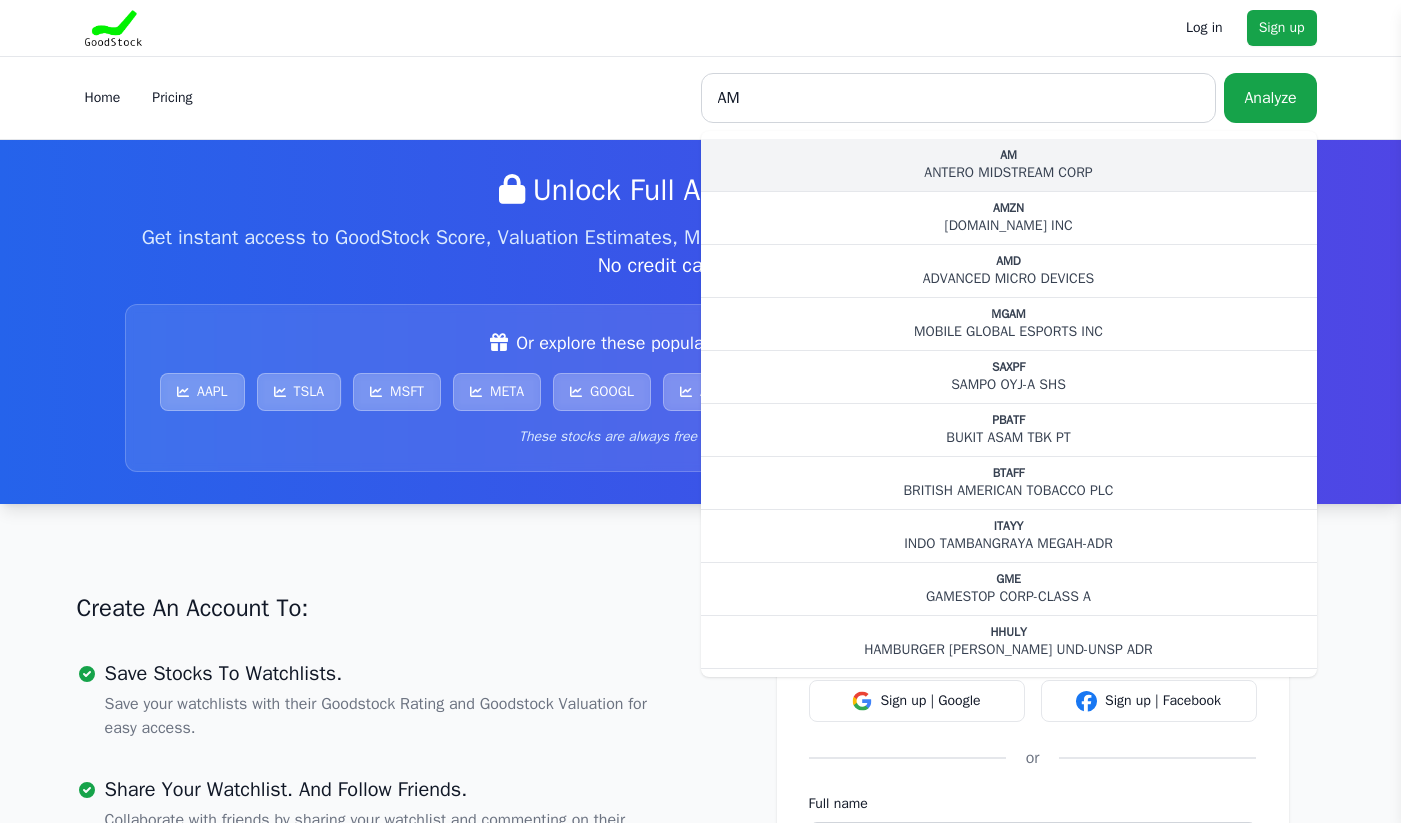click on "ANTERO MIDSTREAM CORP" at bounding box center (1009, 173) 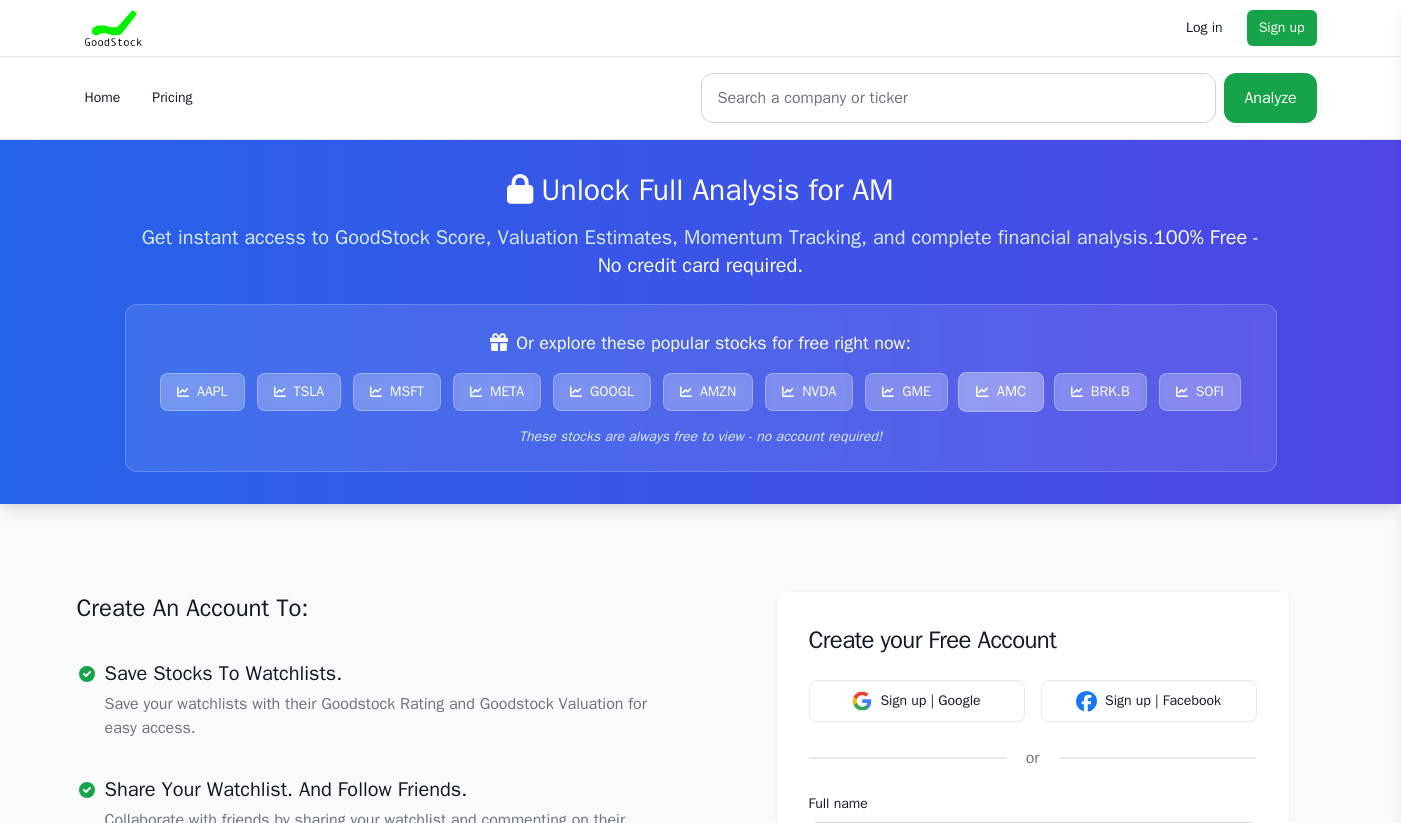 scroll, scrollTop: 4, scrollLeft: 0, axis: vertical 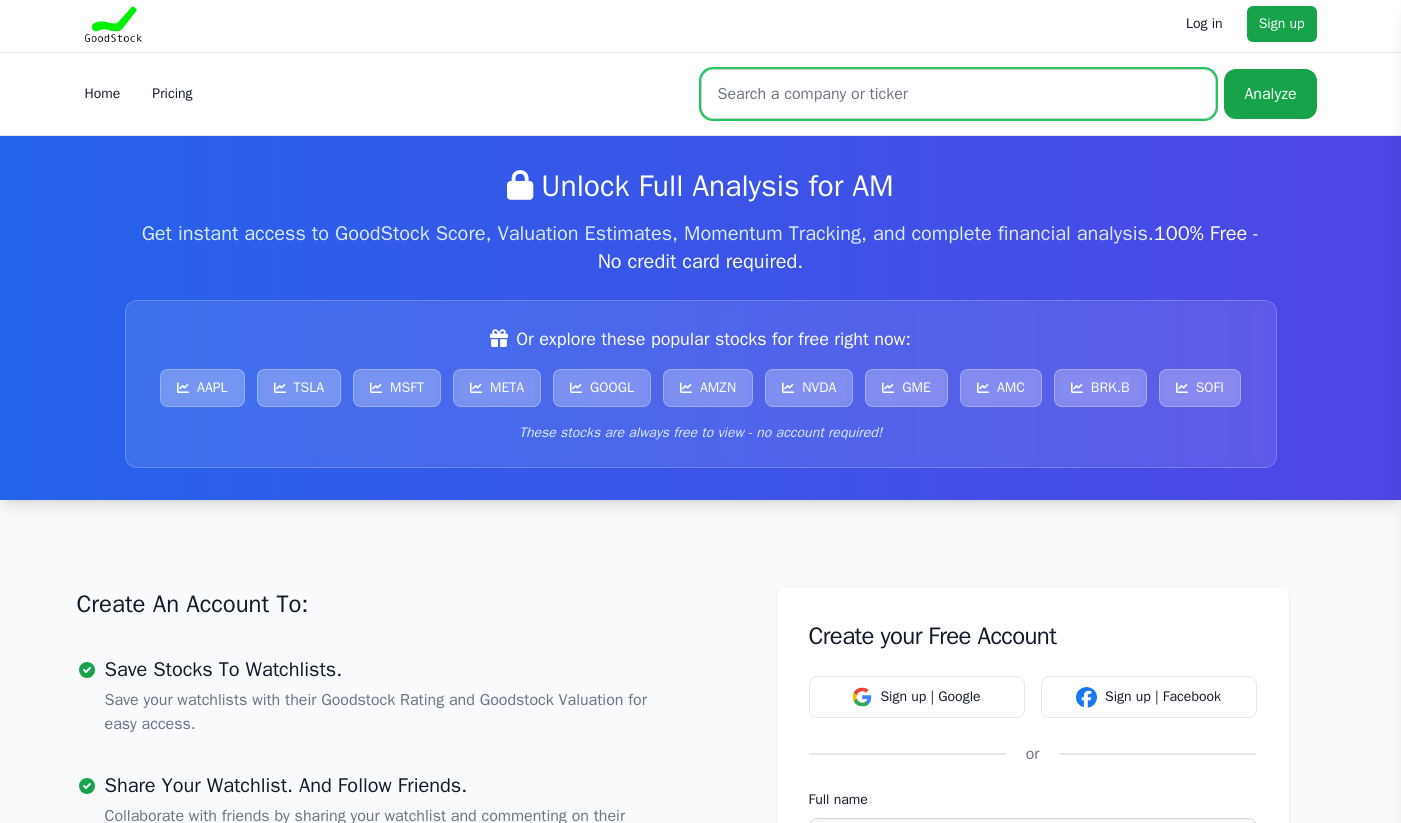 click at bounding box center [959, 94] 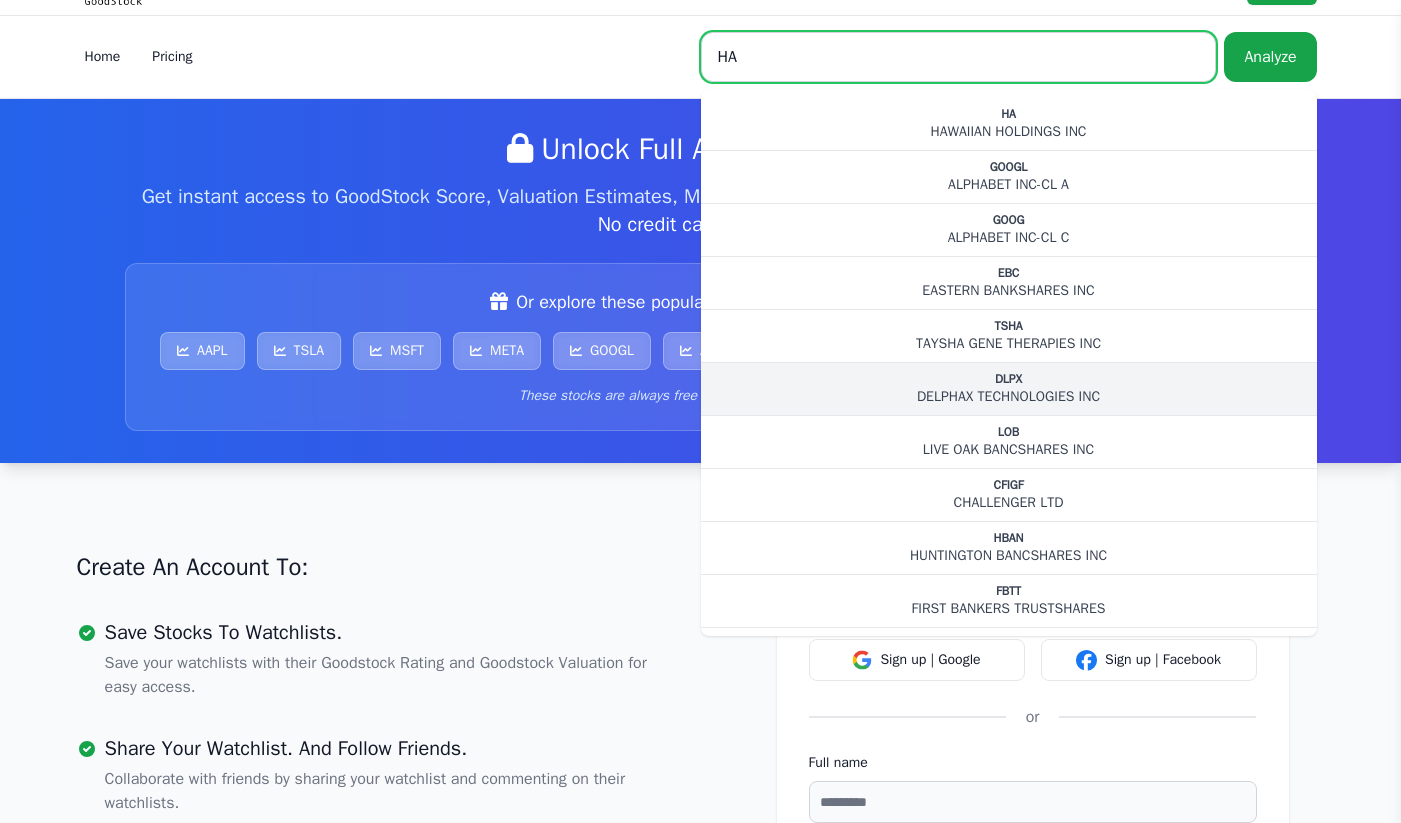 scroll, scrollTop: 117, scrollLeft: 0, axis: vertical 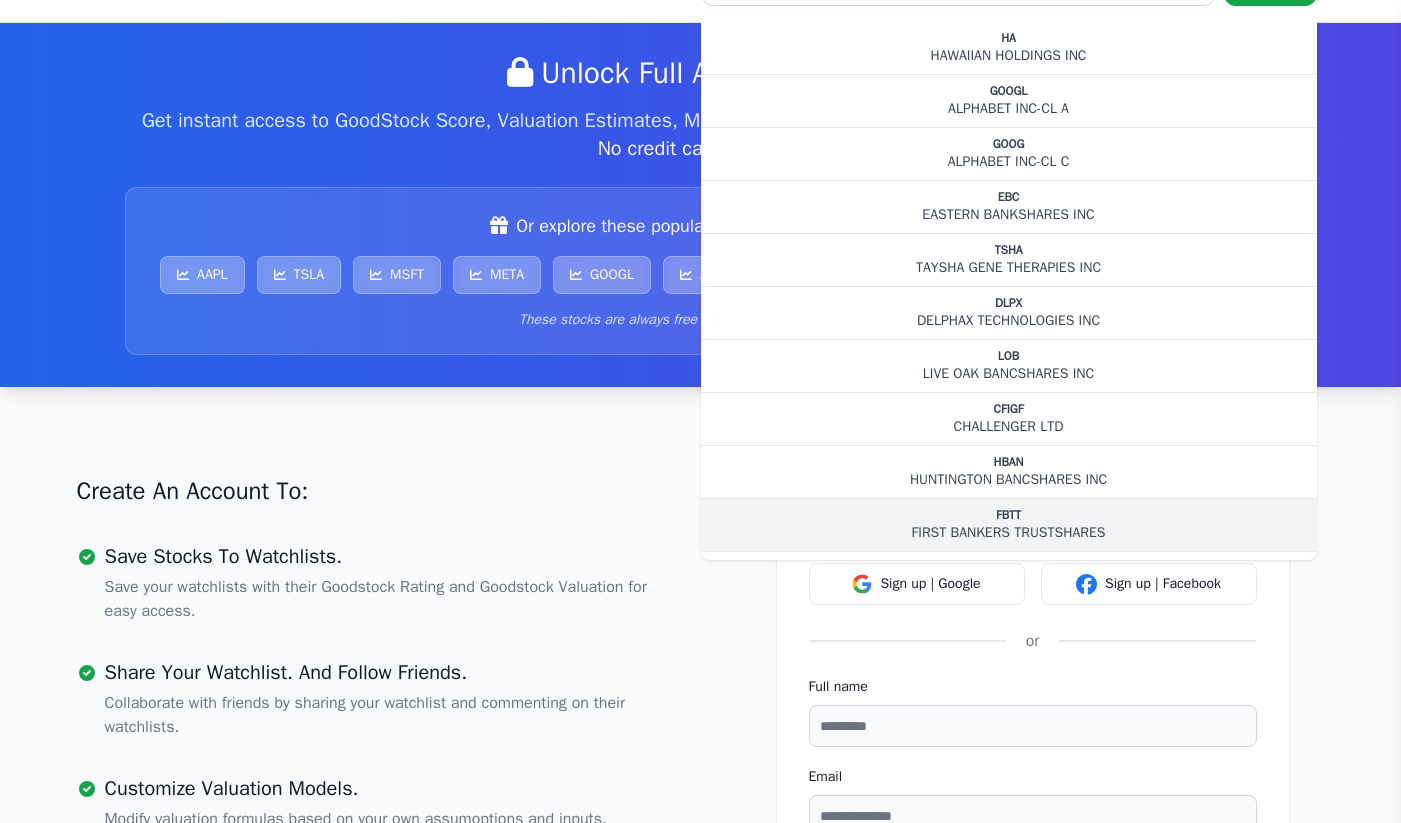 click on "FIRST BANKERS TRUSTSHARES" at bounding box center [1009, 533] 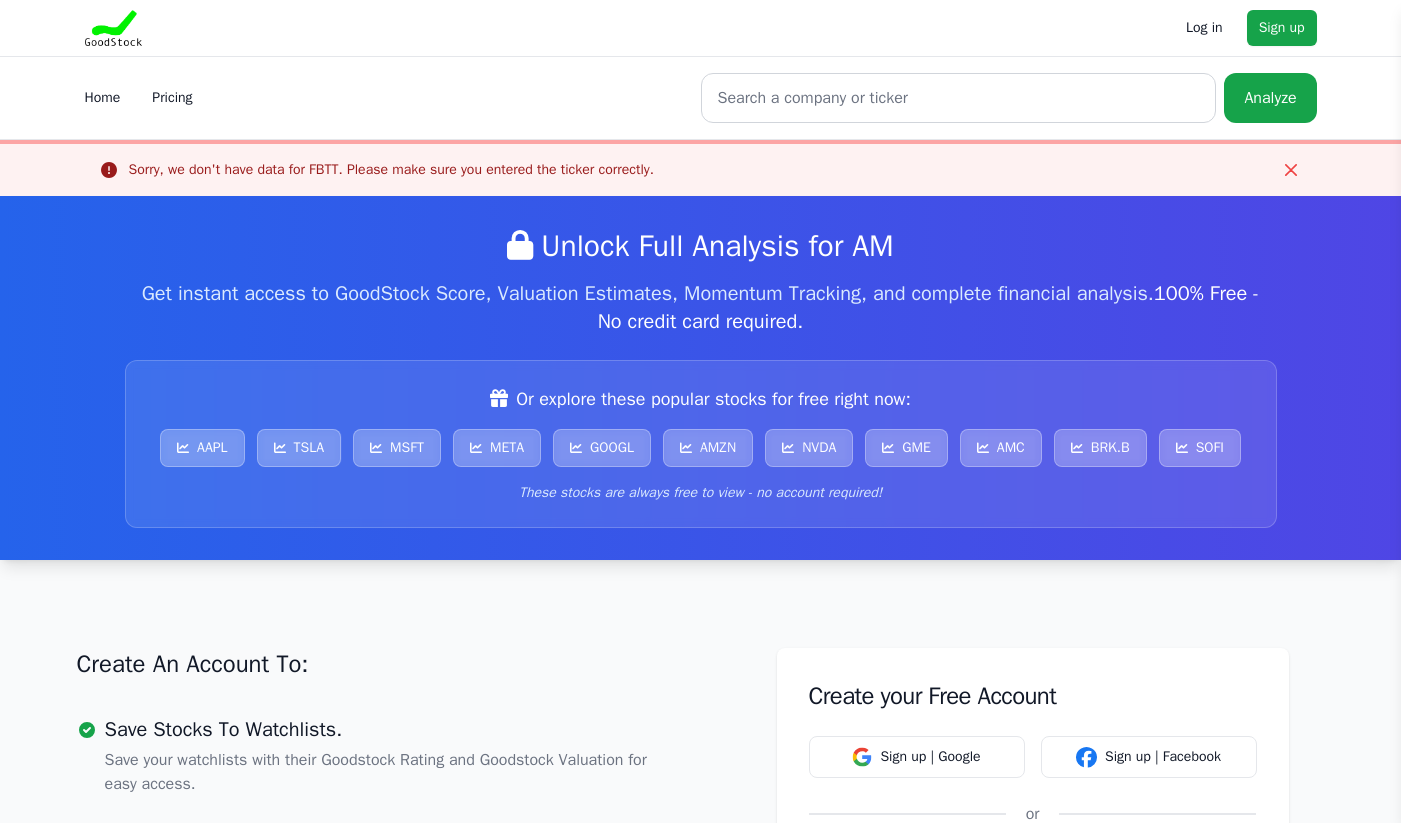 scroll, scrollTop: 441, scrollLeft: 0, axis: vertical 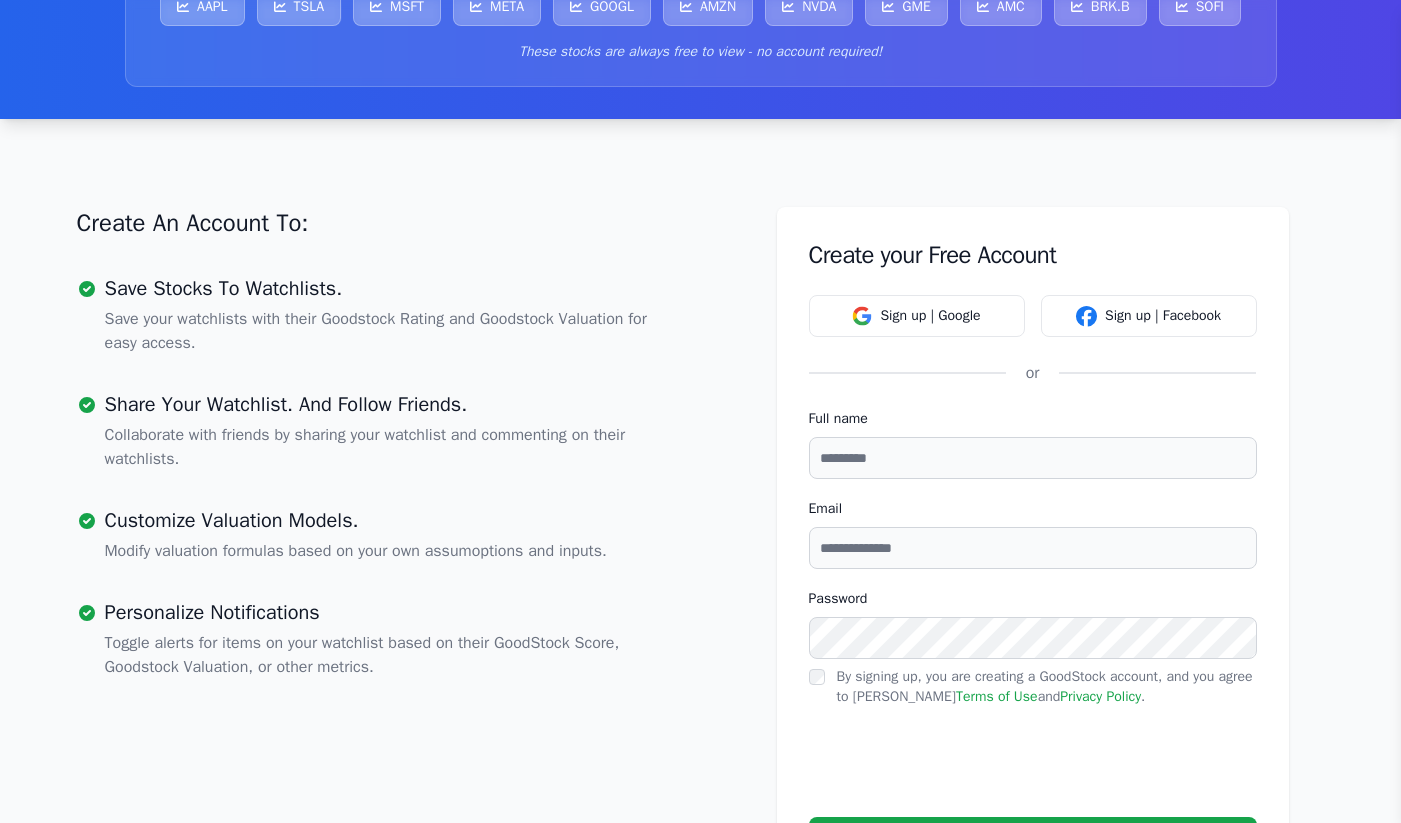 click on "Full name" at bounding box center (1033, 458) 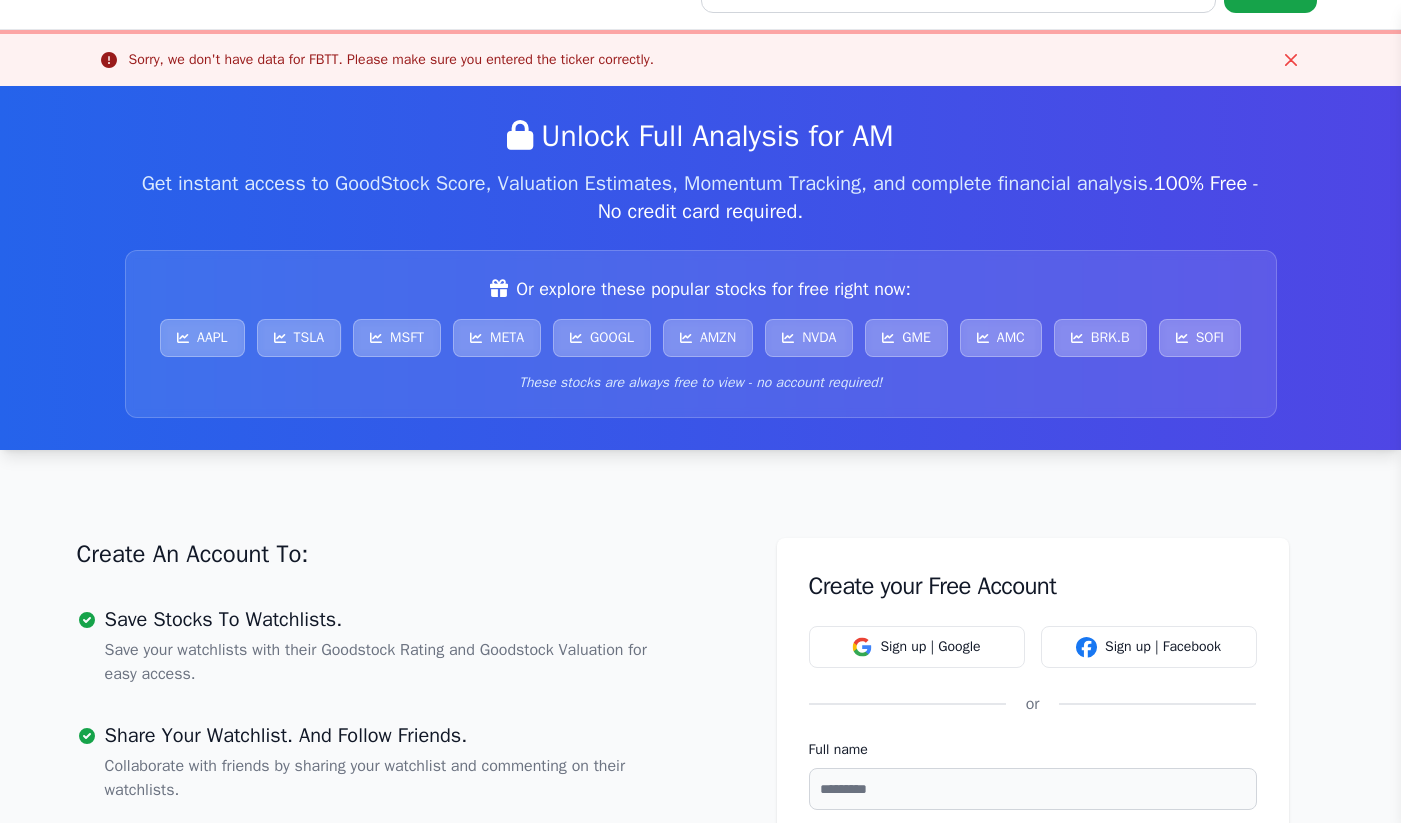 scroll, scrollTop: 0, scrollLeft: 0, axis: both 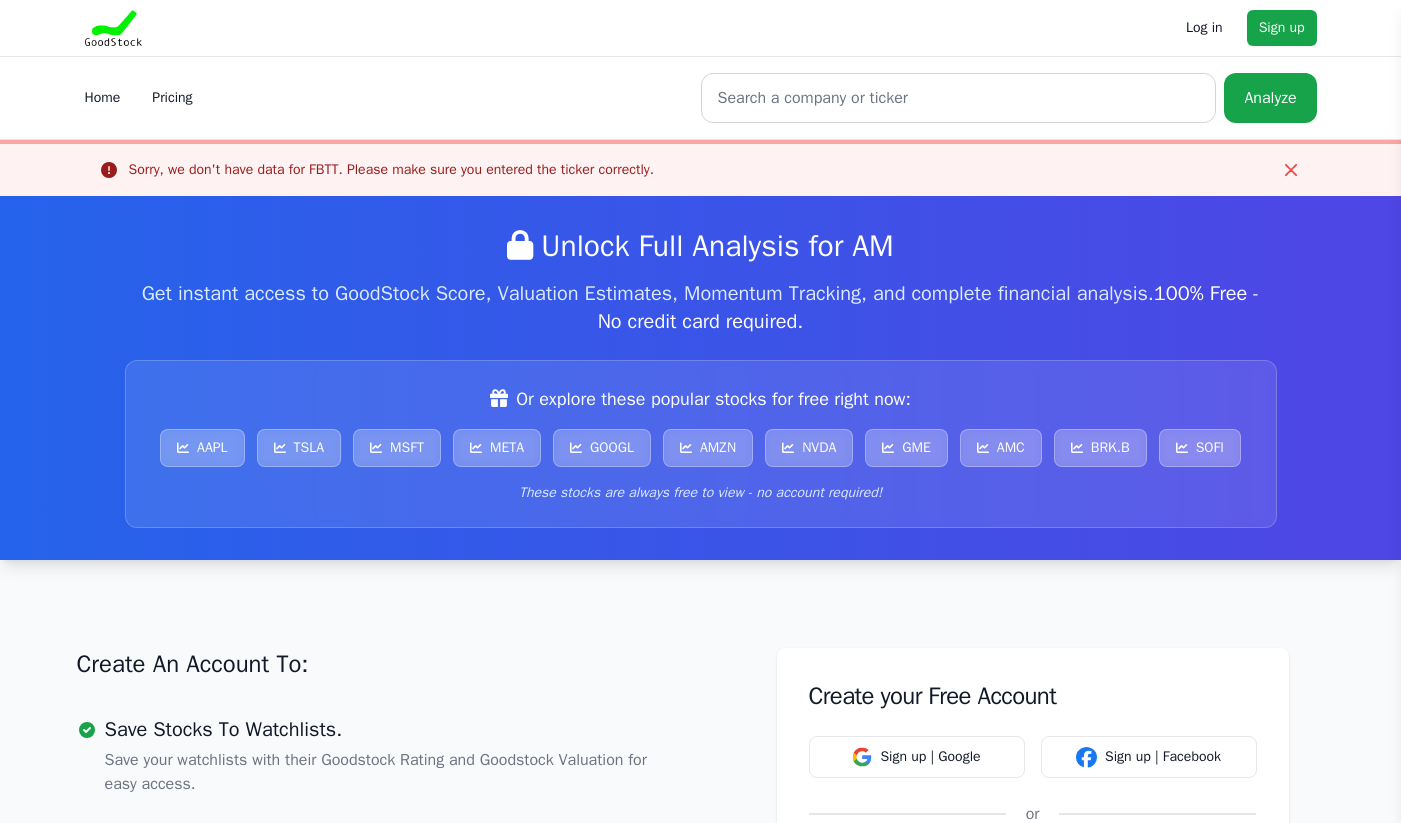 click on "Log in" at bounding box center (1204, 28) 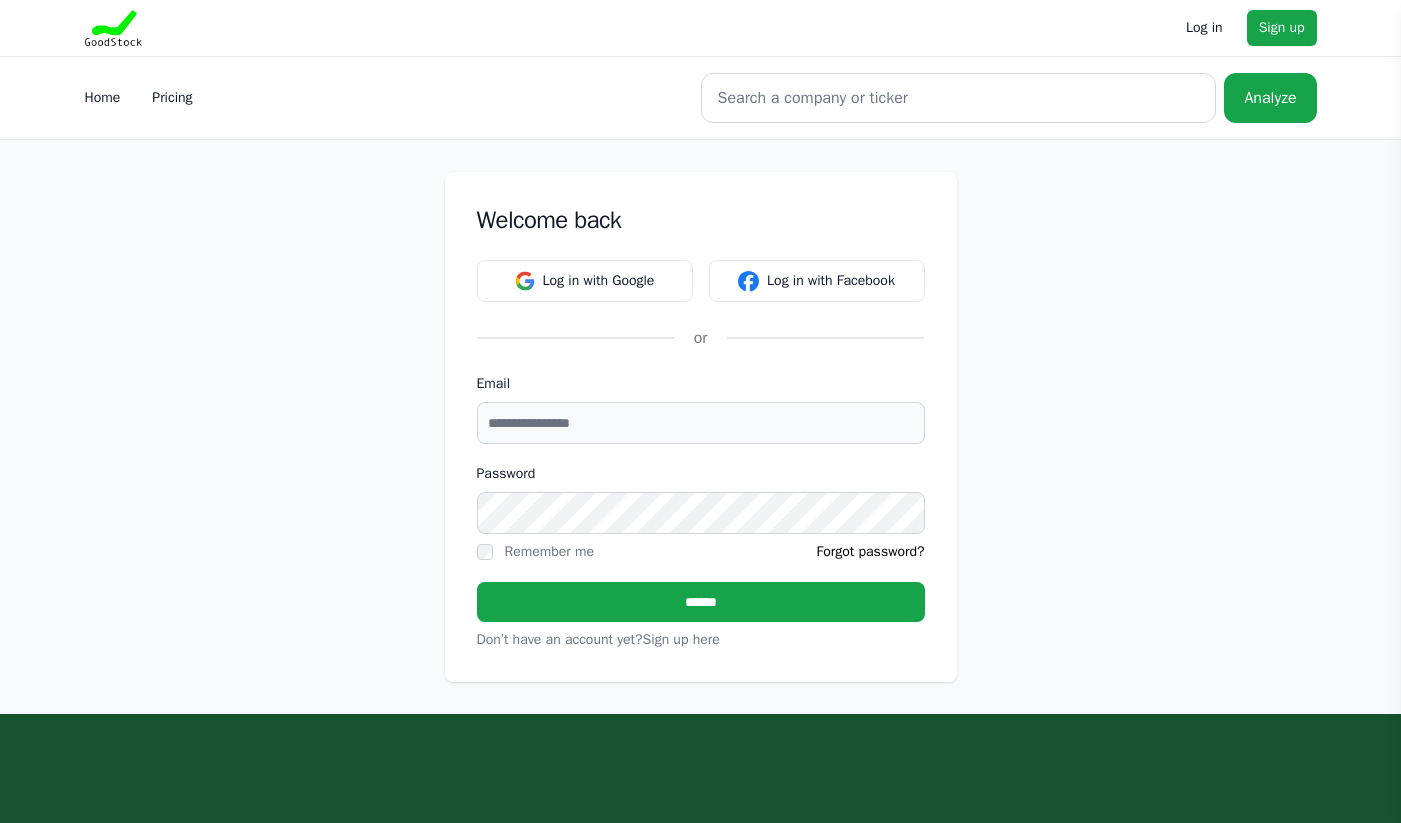 click on "Email" at bounding box center (701, 423) 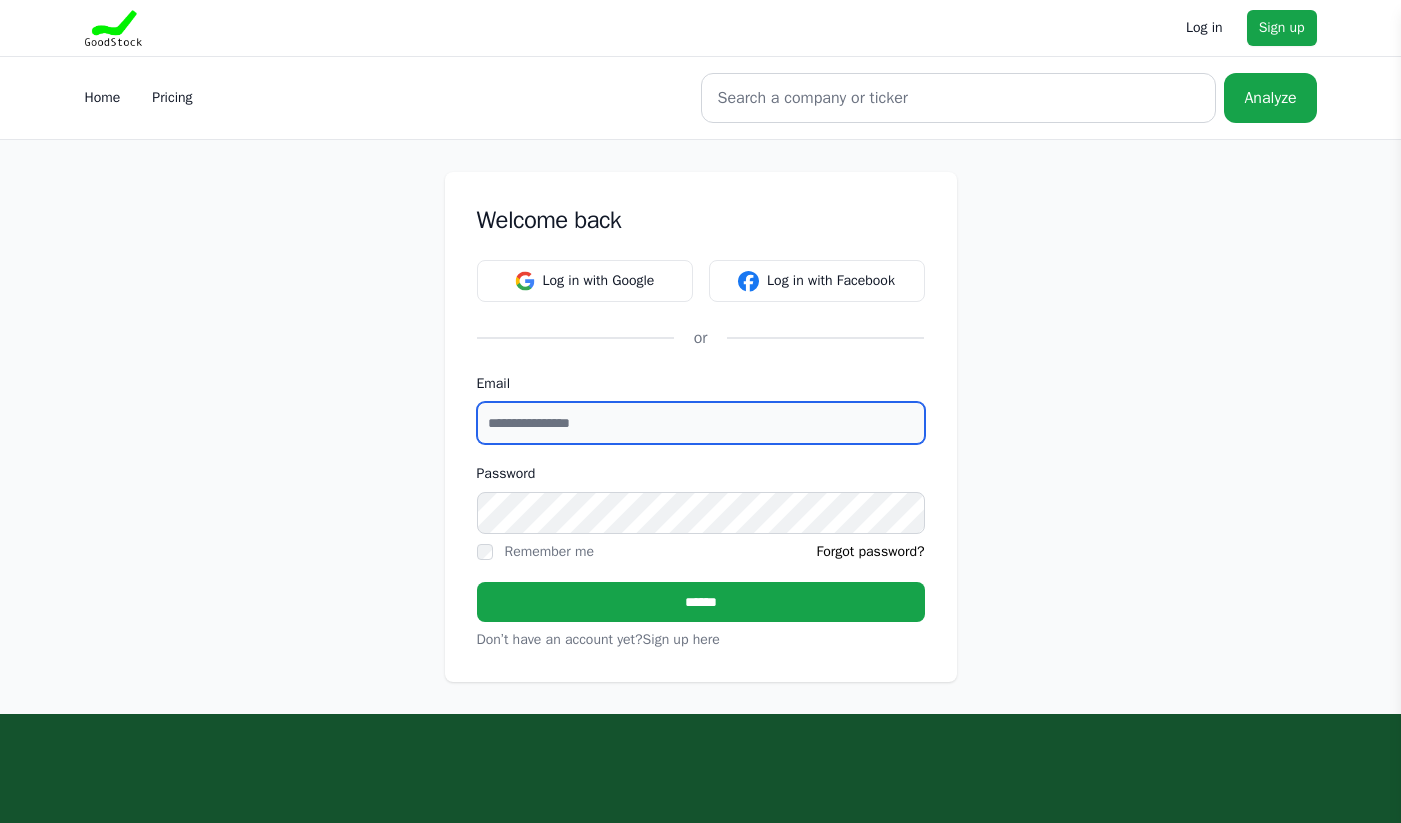 type on "**********" 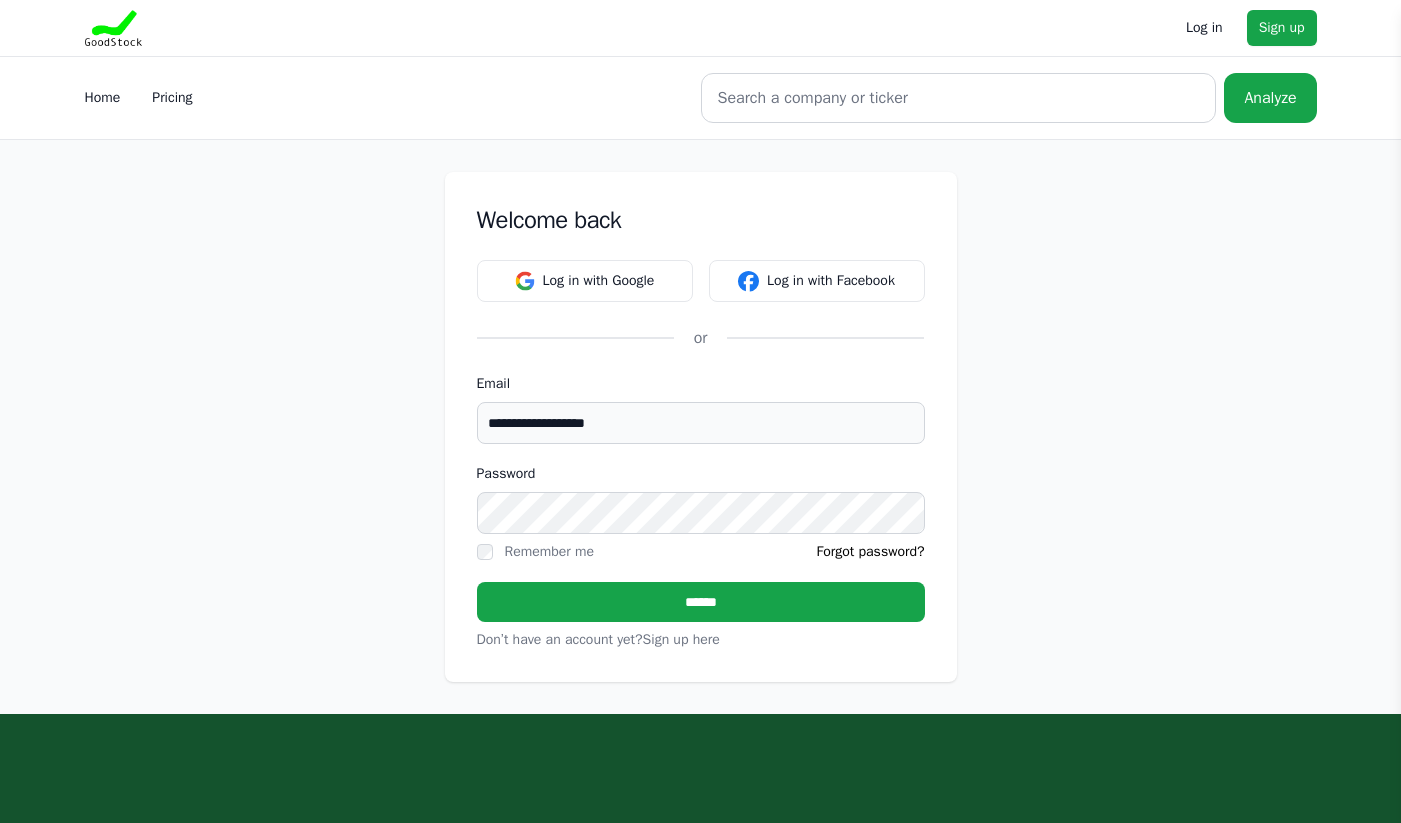 click on "Remember me" at bounding box center [549, 551] 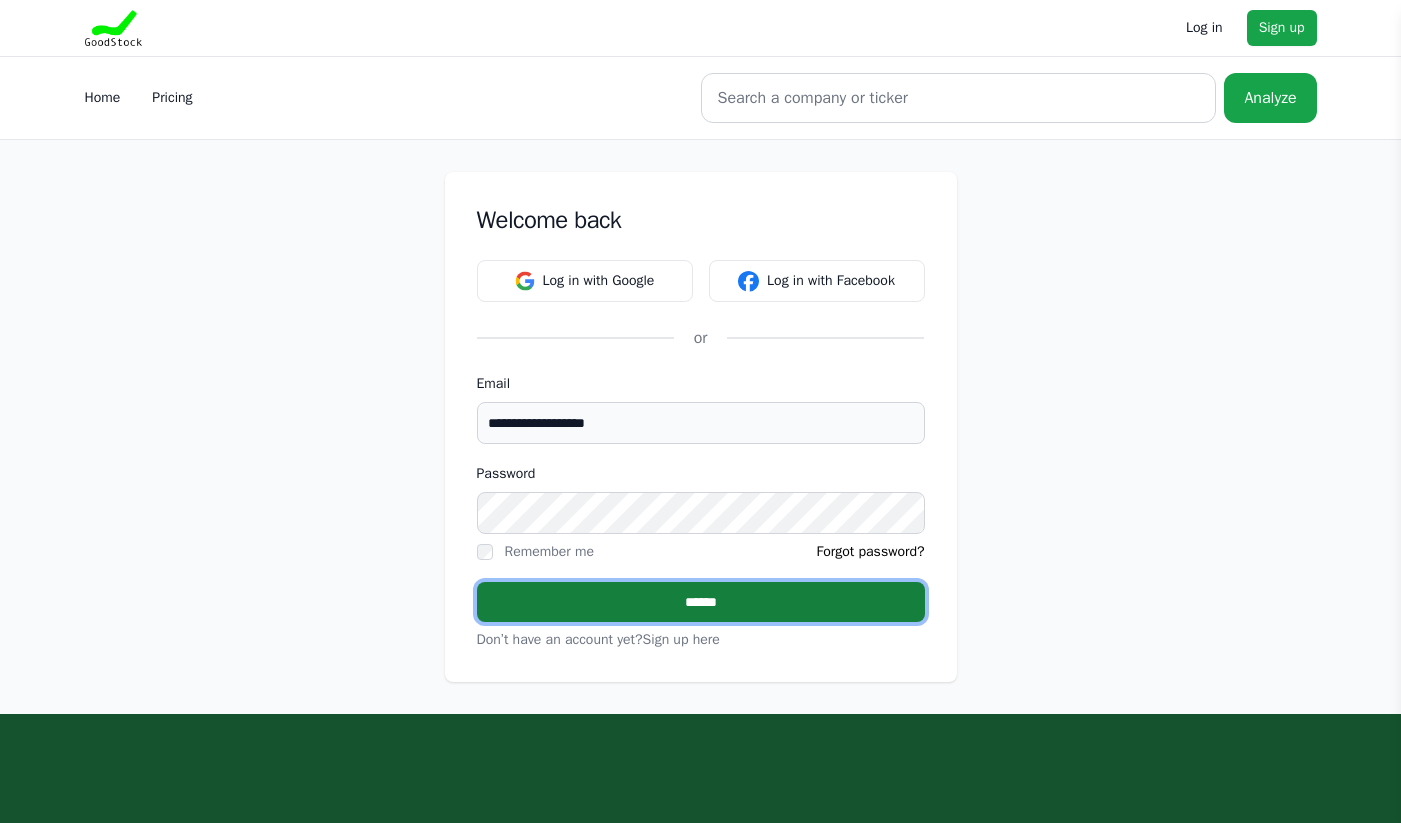 click on "******" at bounding box center (701, 602) 